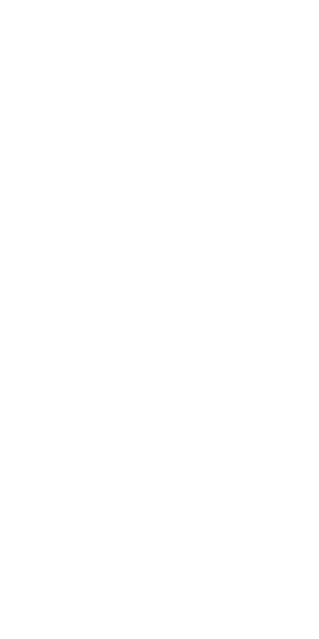 scroll, scrollTop: 0, scrollLeft: 0, axis: both 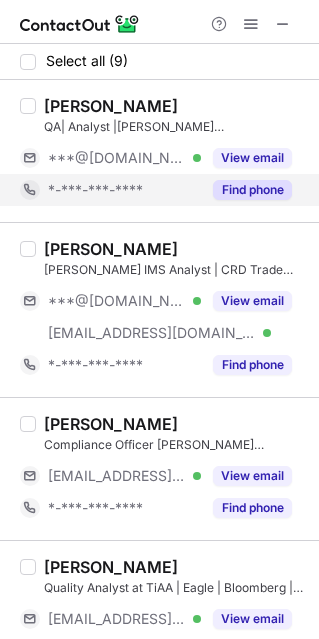 click on "Find phone" at bounding box center (252, 190) 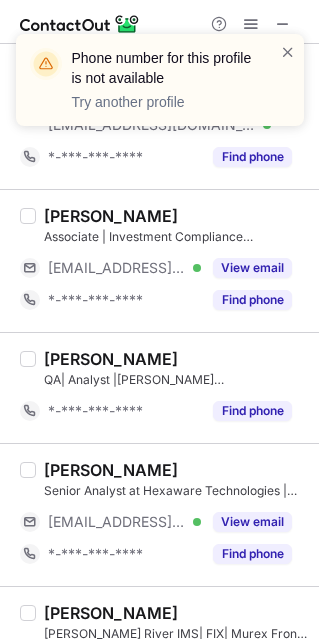 scroll, scrollTop: 724, scrollLeft: 0, axis: vertical 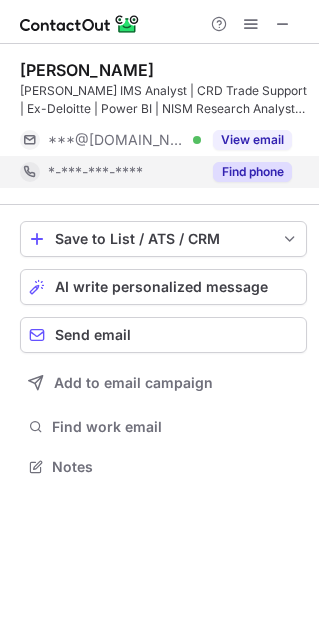 click on "Find phone" at bounding box center (252, 172) 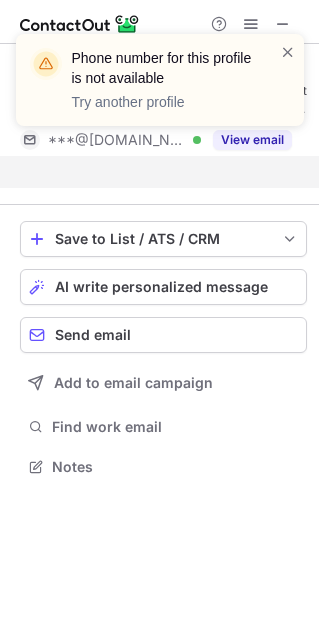 scroll, scrollTop: 420, scrollLeft: 319, axis: both 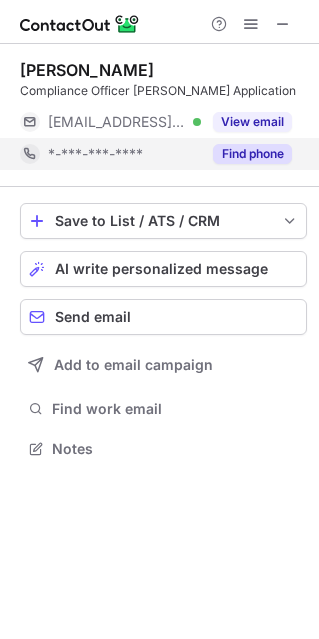 click on "Find phone" at bounding box center [246, 154] 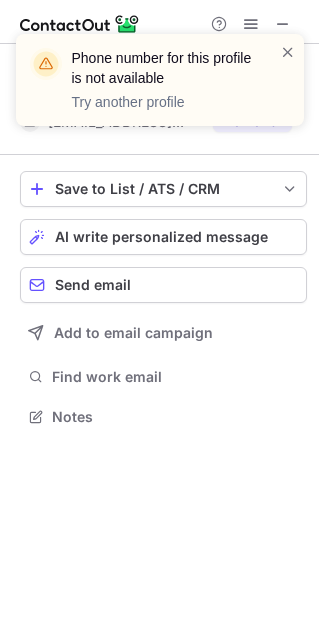 scroll, scrollTop: 402, scrollLeft: 319, axis: both 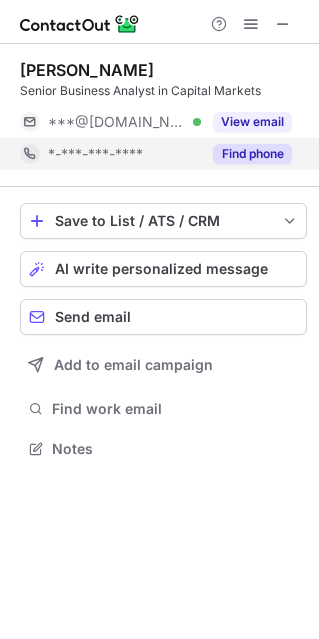 click on "Find phone" at bounding box center (252, 154) 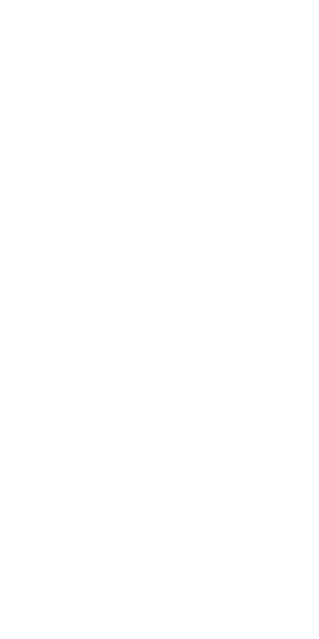 scroll, scrollTop: 0, scrollLeft: 0, axis: both 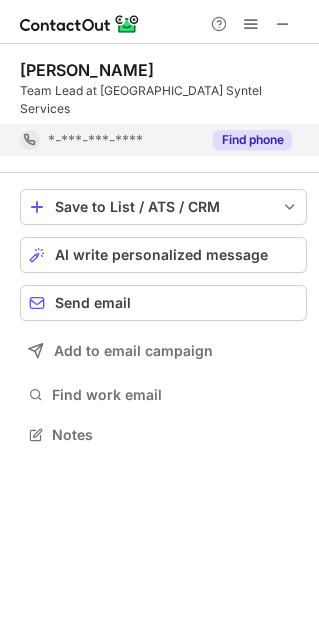 click on "Find phone" at bounding box center (252, 140) 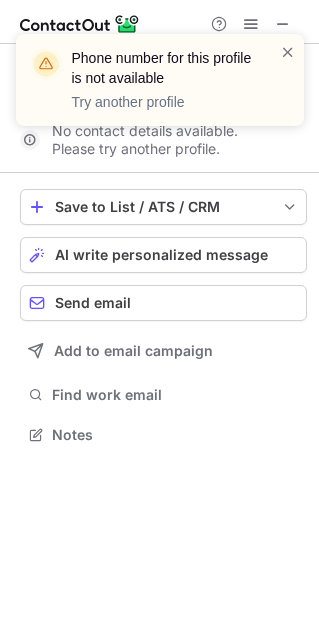 scroll, scrollTop: 442, scrollLeft: 319, axis: both 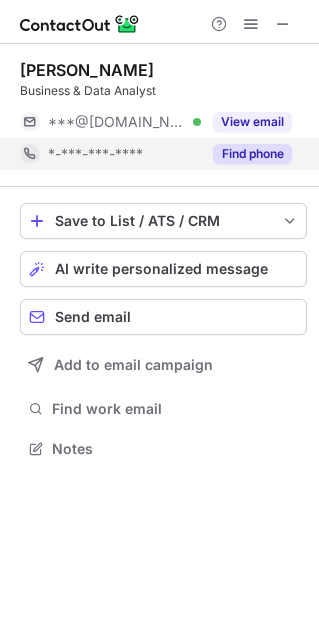 click on "Find phone" at bounding box center (252, 154) 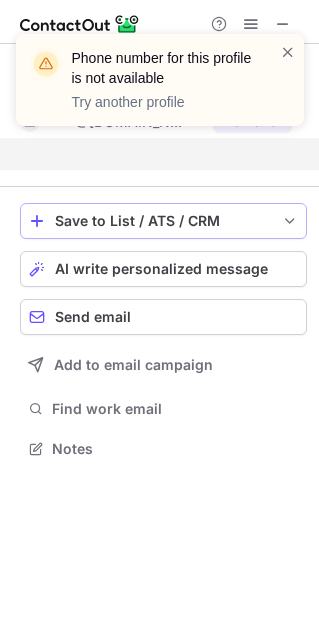 scroll, scrollTop: 402, scrollLeft: 319, axis: both 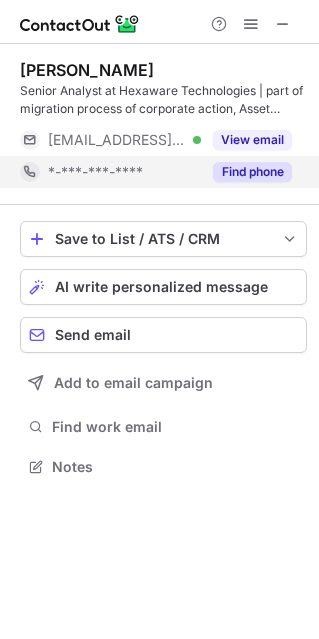 click on "Find phone" at bounding box center (252, 172) 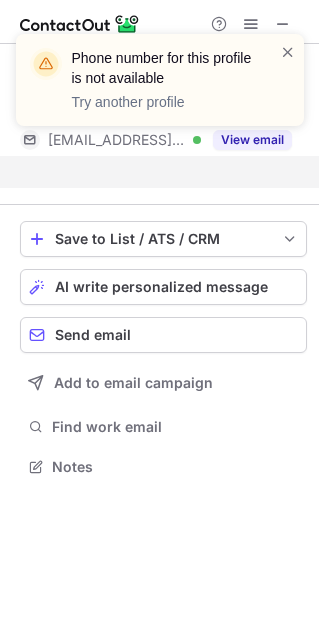 scroll, scrollTop: 420, scrollLeft: 319, axis: both 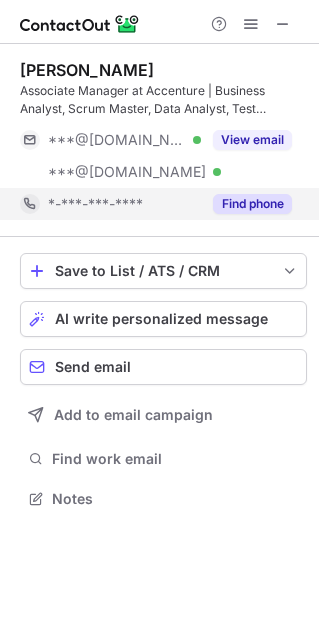 click on "Find phone" at bounding box center [252, 204] 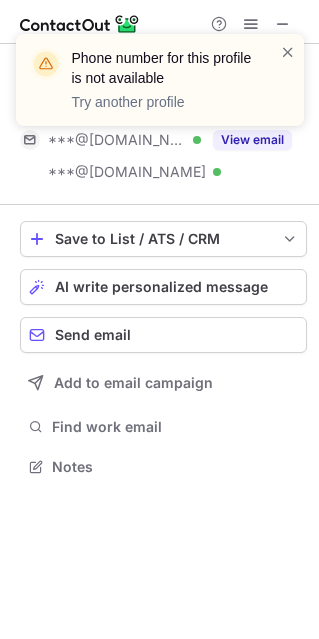 scroll, scrollTop: 452, scrollLeft: 319, axis: both 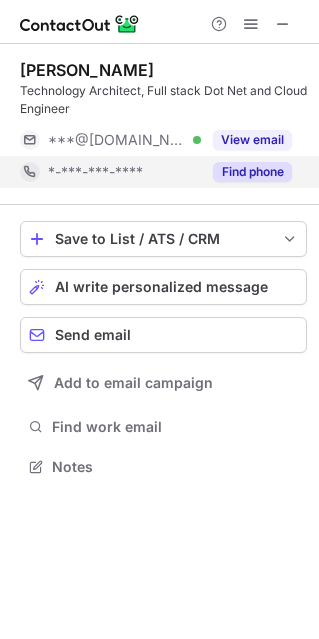 click on "Find phone" at bounding box center (252, 172) 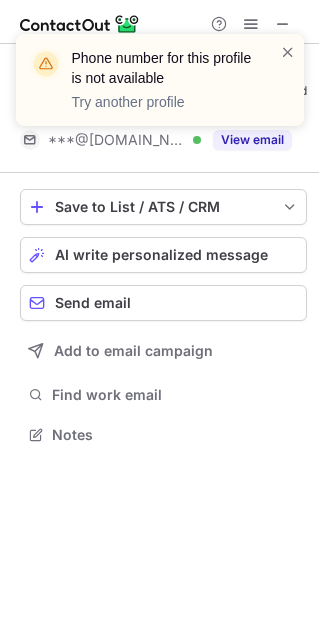 scroll, scrollTop: 420, scrollLeft: 319, axis: both 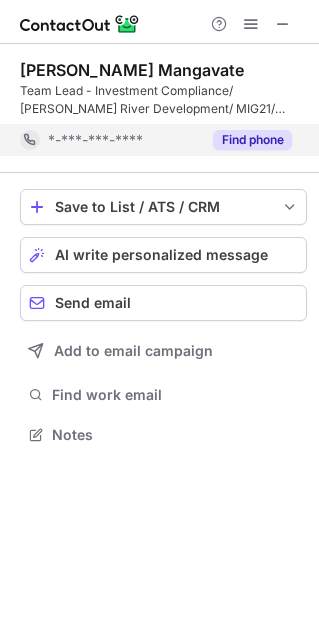 click on "Find phone" at bounding box center (252, 140) 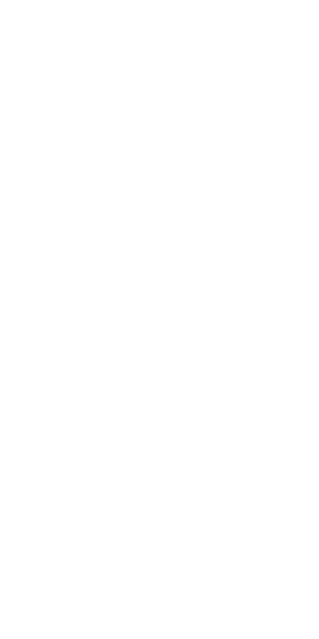 scroll, scrollTop: 0, scrollLeft: 0, axis: both 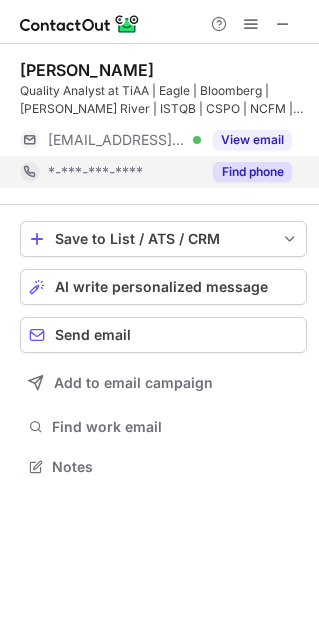 click on "Find phone" at bounding box center (252, 172) 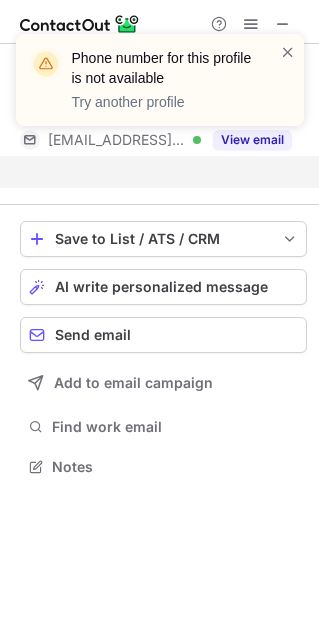 scroll, scrollTop: 420, scrollLeft: 319, axis: both 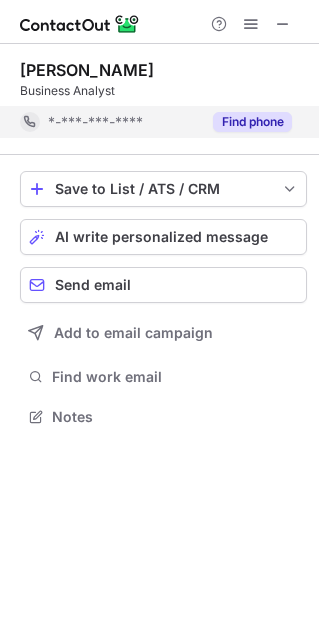 click on "Find phone" at bounding box center (252, 122) 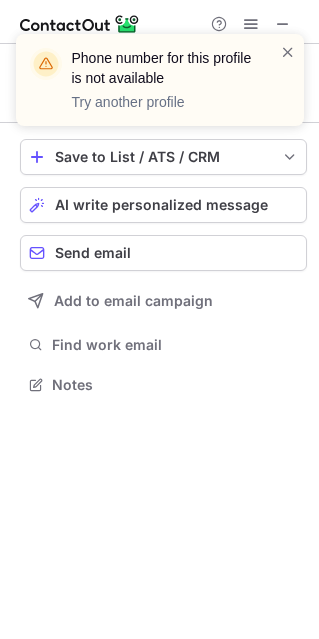 scroll, scrollTop: 370, scrollLeft: 319, axis: both 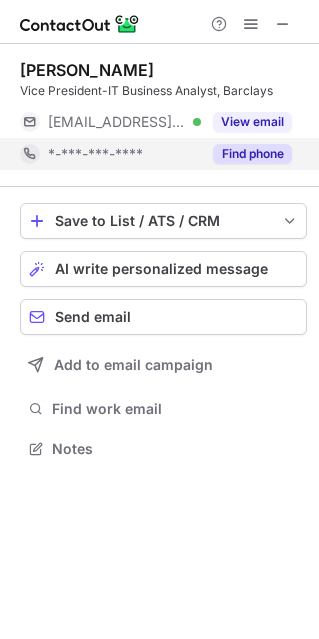 click on "Find phone" at bounding box center [246, 154] 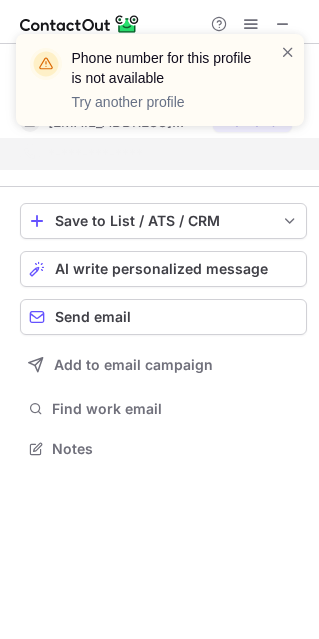 scroll, scrollTop: 402, scrollLeft: 319, axis: both 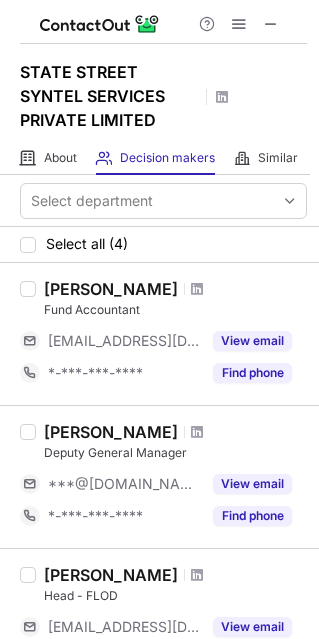 drag, startPoint x: 261, startPoint y: 20, endPoint x: -560, endPoint y: 337, distance: 880.07385 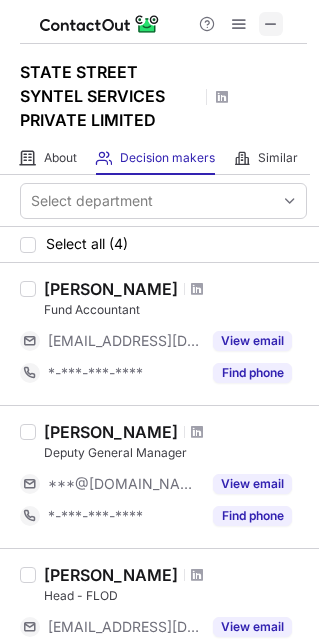 click at bounding box center (271, 24) 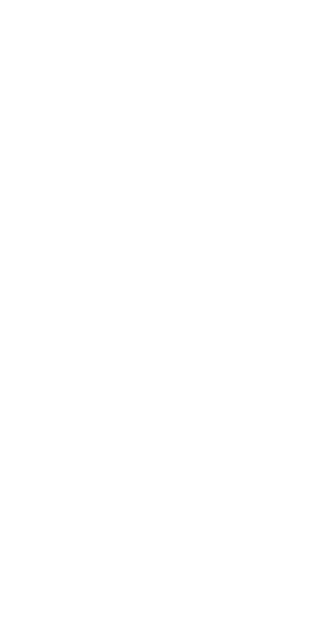 scroll, scrollTop: 0, scrollLeft: 0, axis: both 